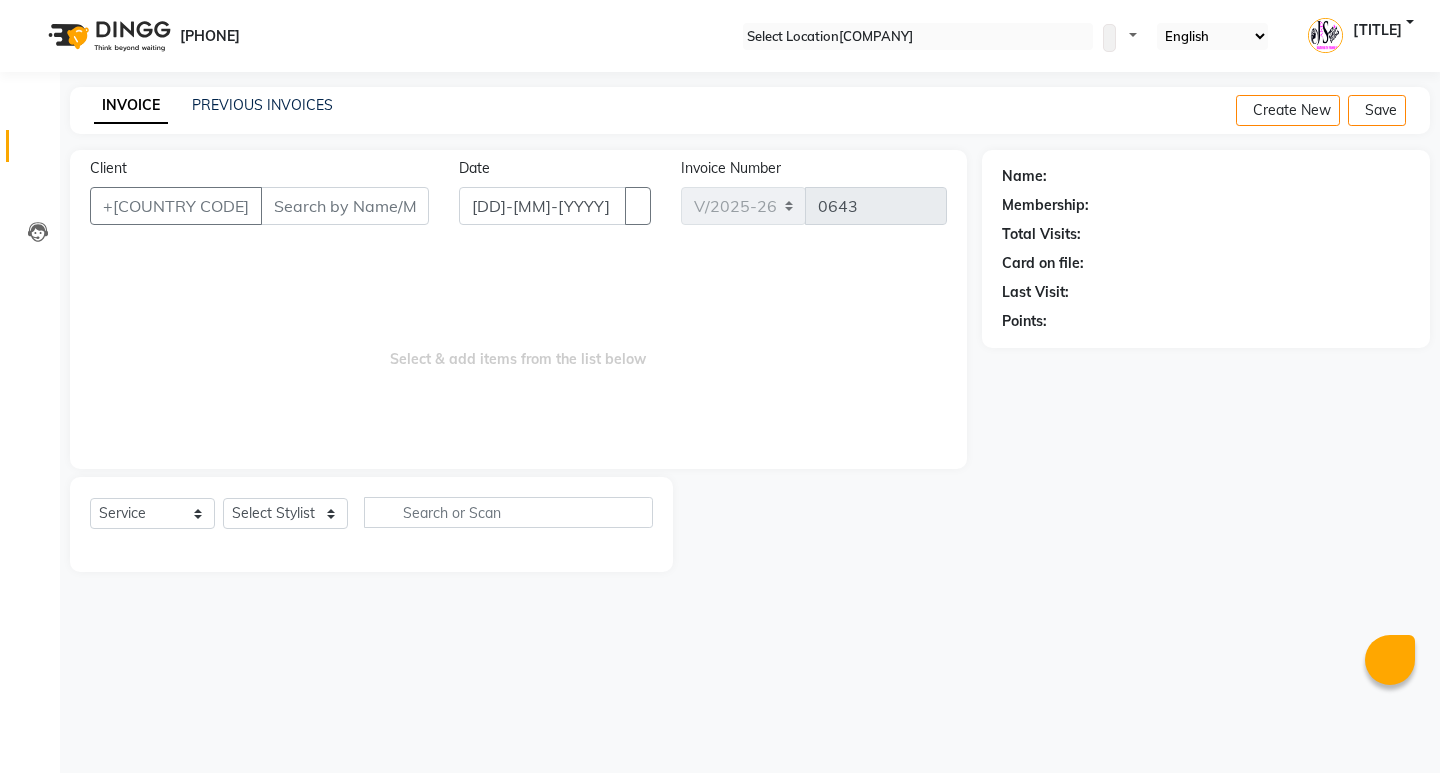 scroll, scrollTop: 0, scrollLeft: 0, axis: both 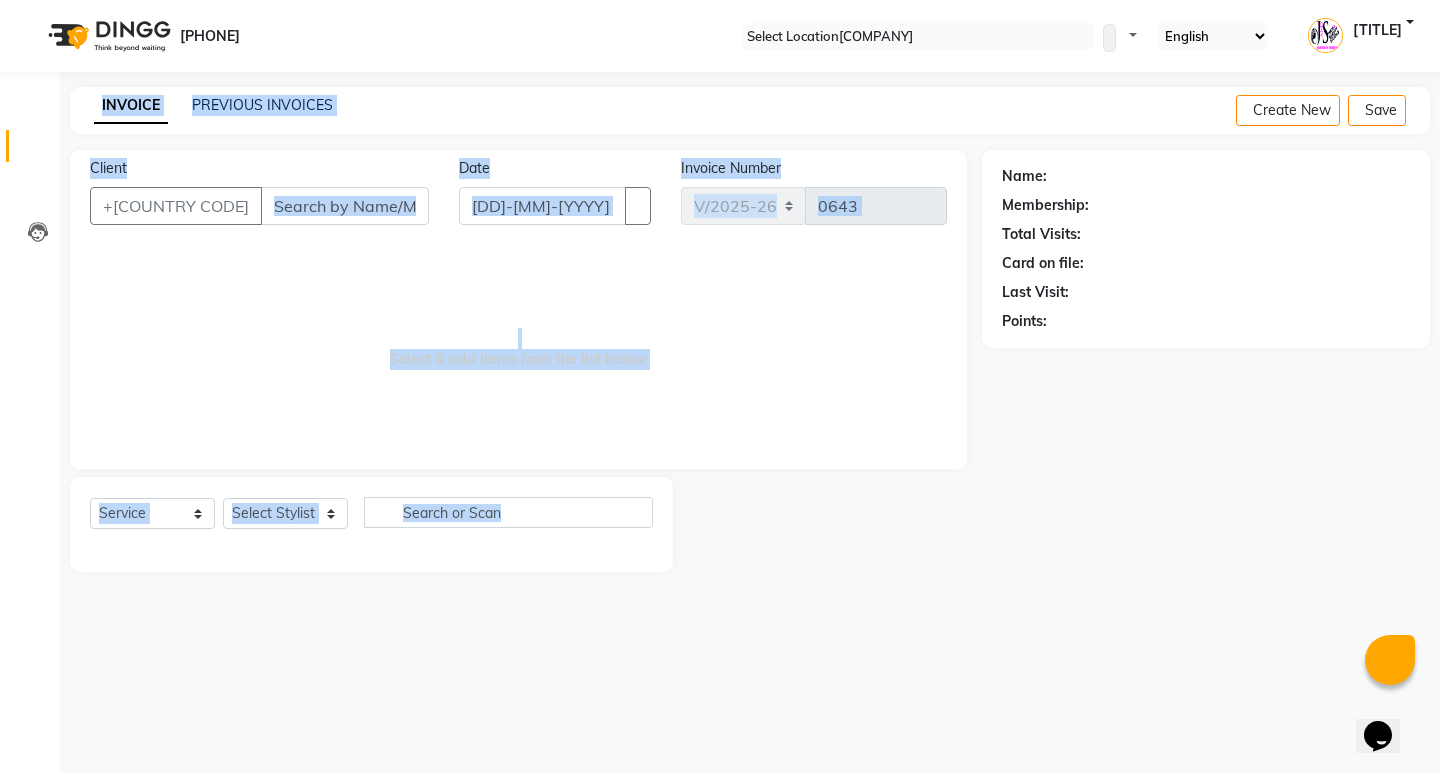 click on "Select & add items from the list below" at bounding box center (518, 349) 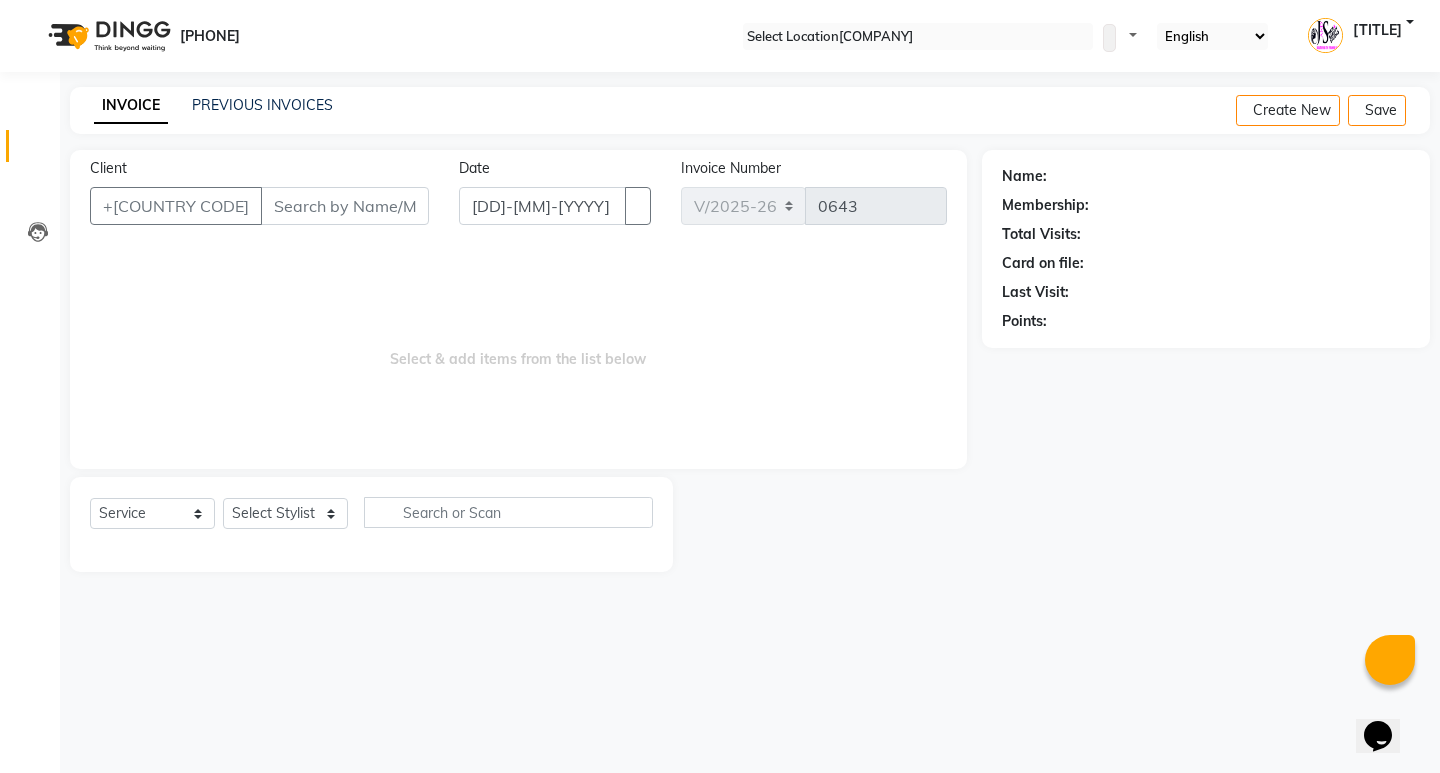 click on "Select & add items from the list below" at bounding box center (518, 349) 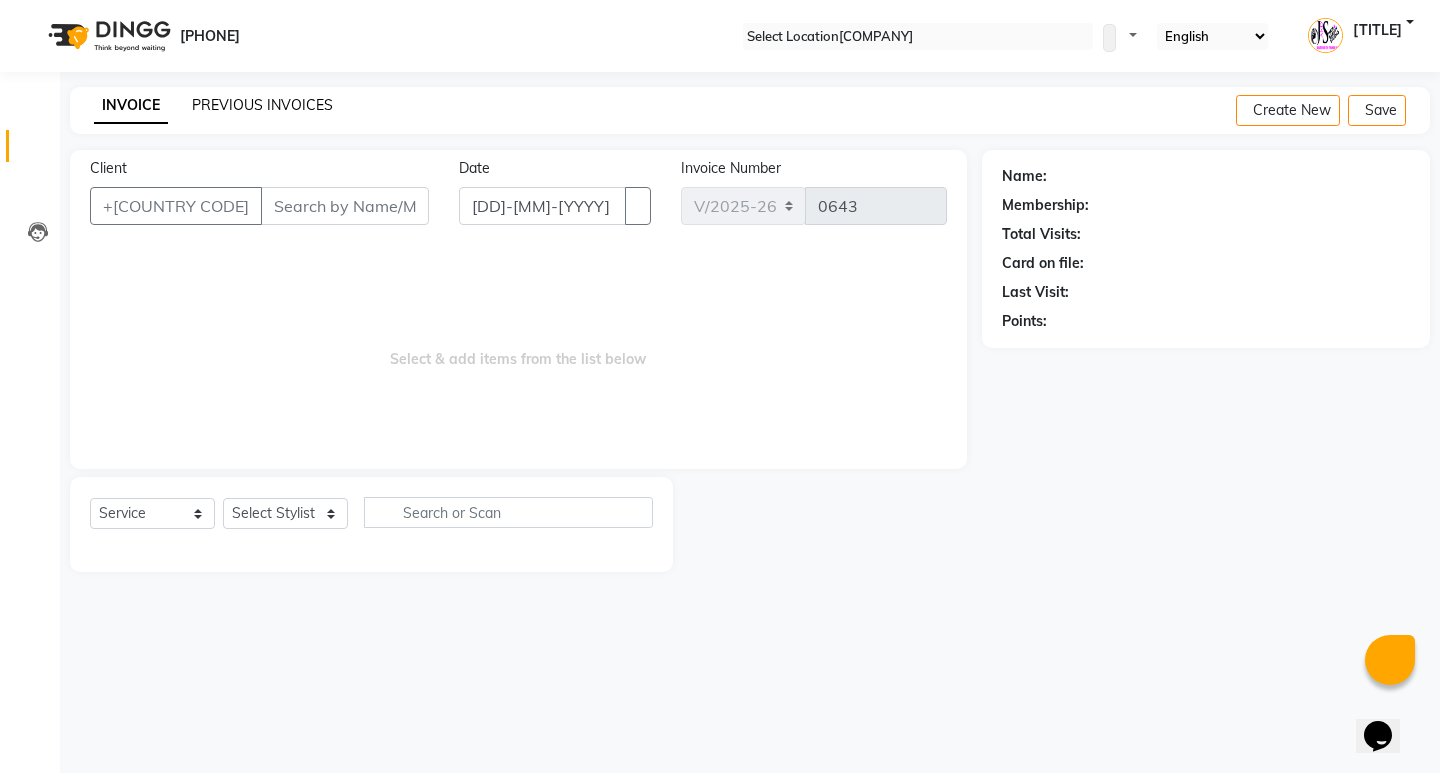 click on "PREVIOUS INVOICES" at bounding box center (262, 105) 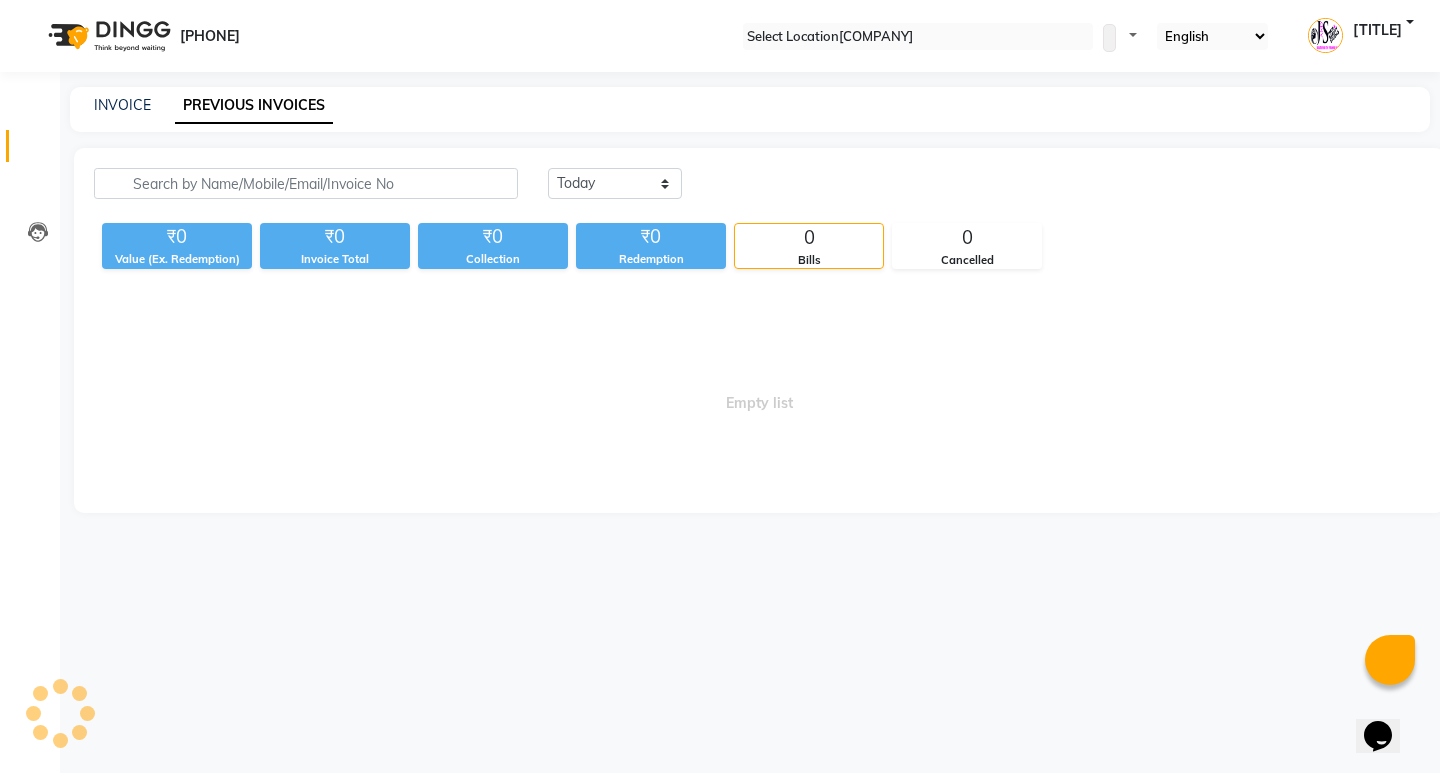 click on "PREVIOUS INVOICES" at bounding box center [254, 106] 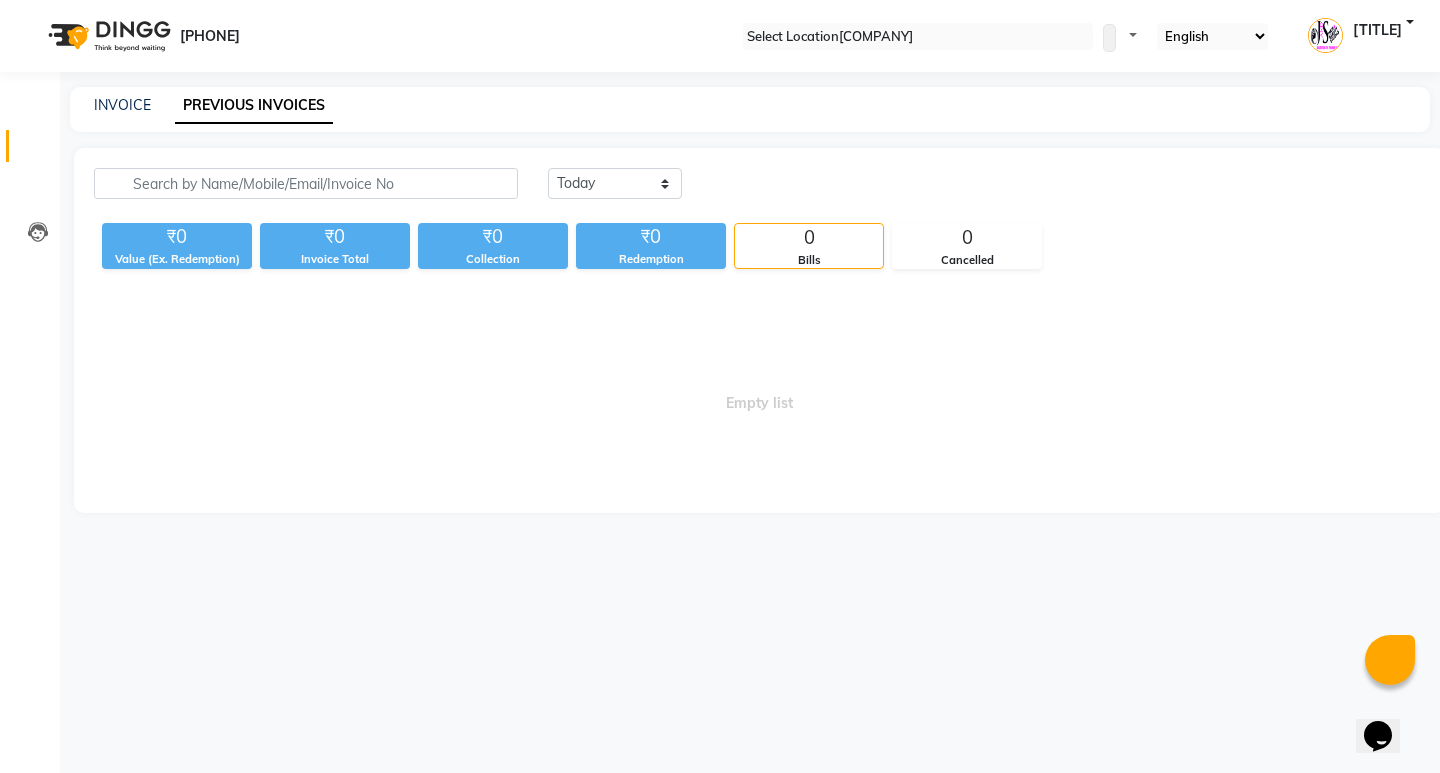 click on "Today Yesterday Custom Range" at bounding box center (986, 191) 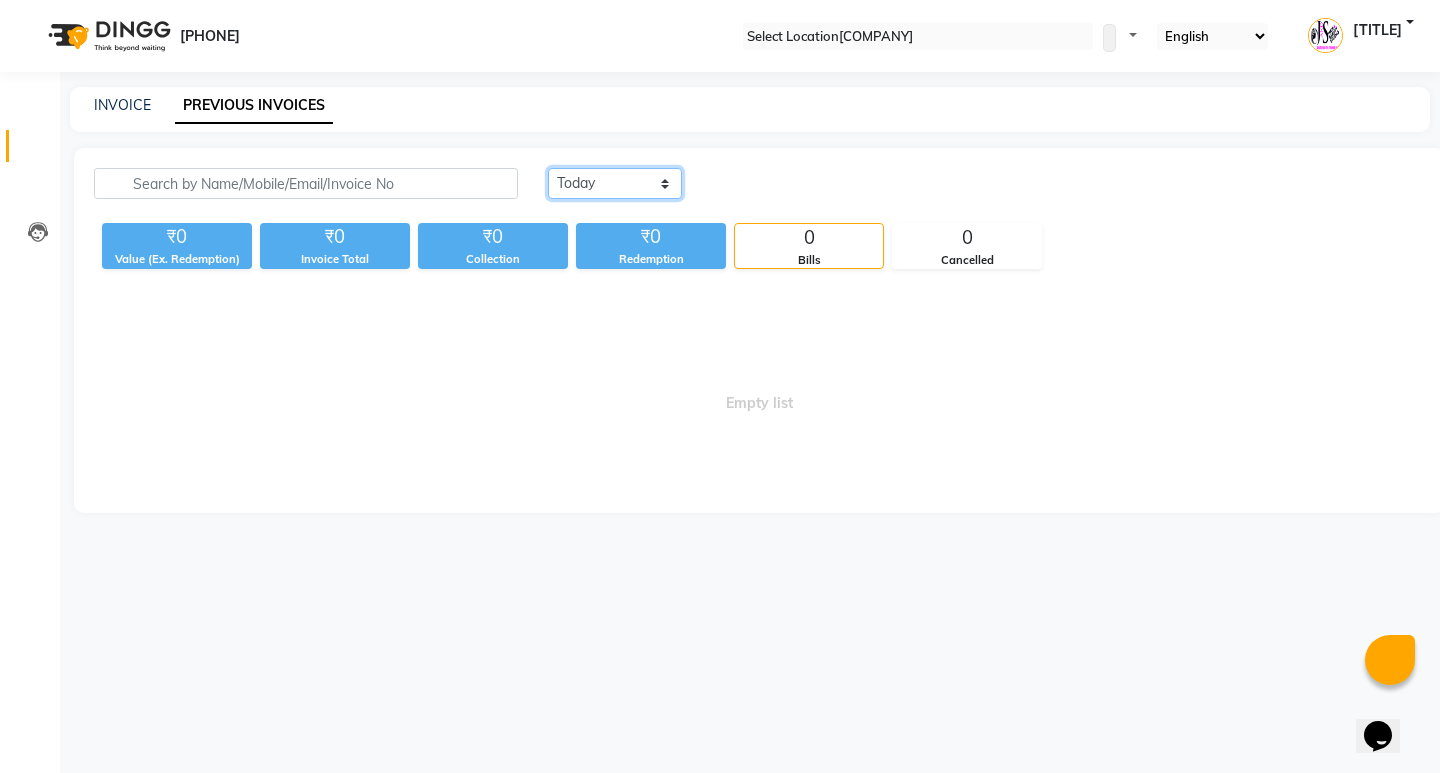 click on "Today Yesterday Custom Range" at bounding box center (615, 183) 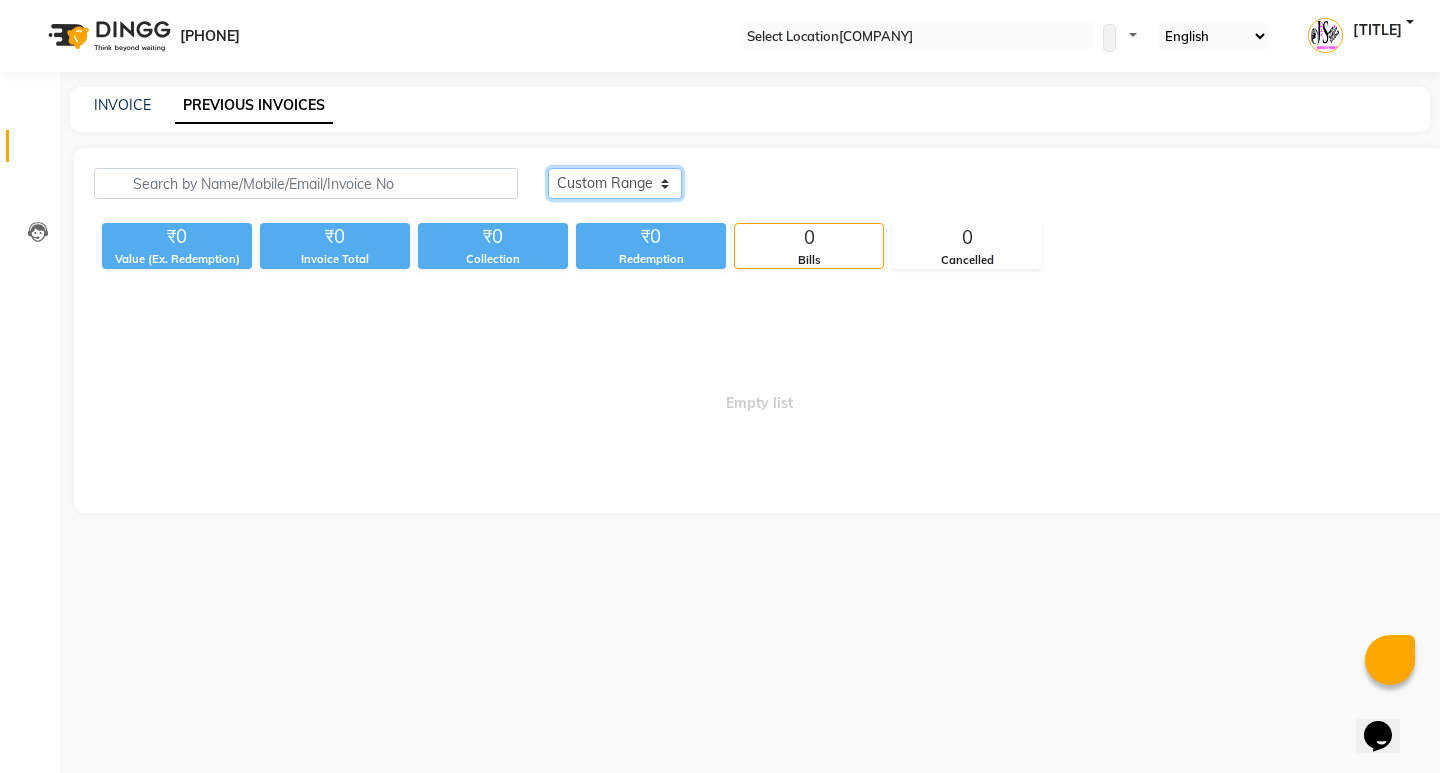 click on "Today Yesterday Custom Range" at bounding box center (615, 183) 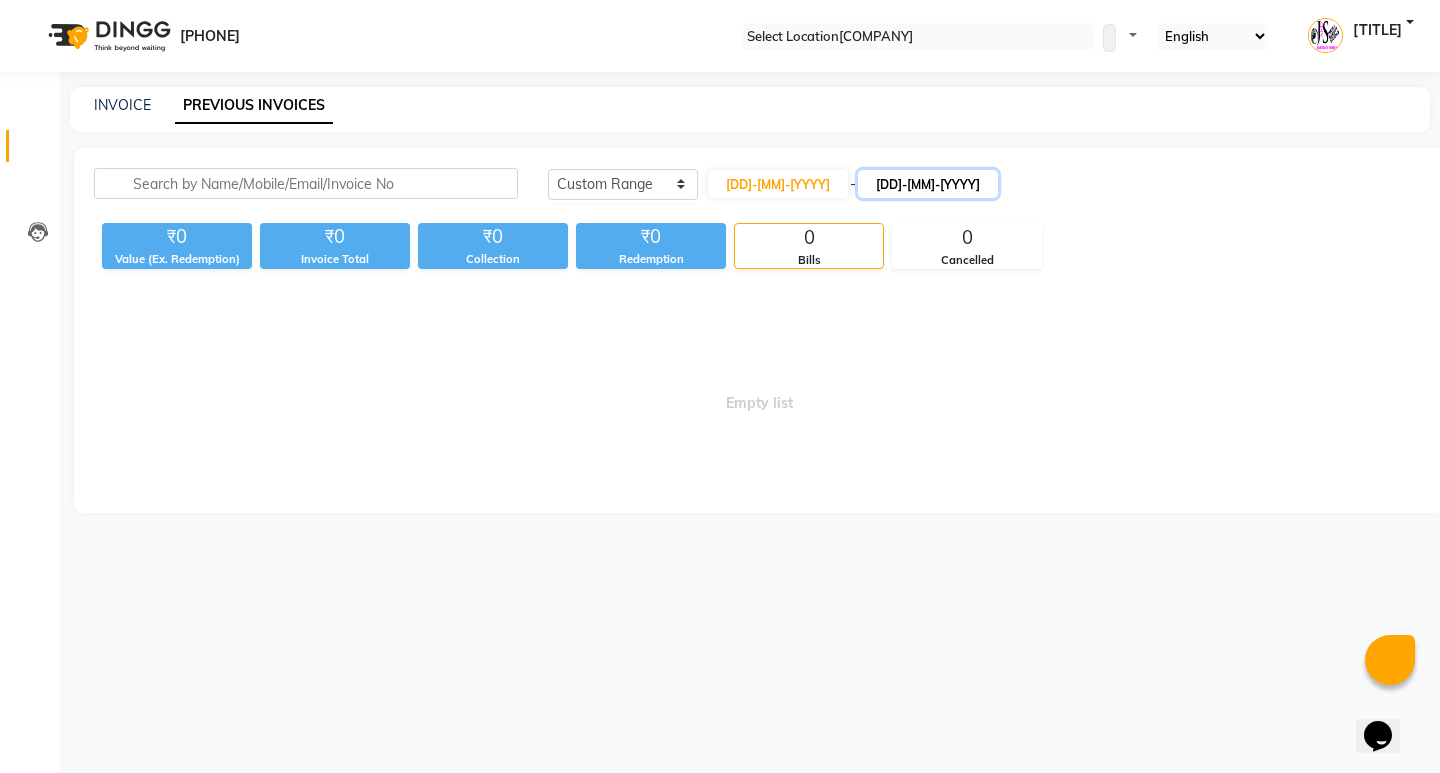 click on "[DD]-[MM]-[YYYY]" at bounding box center (928, 184) 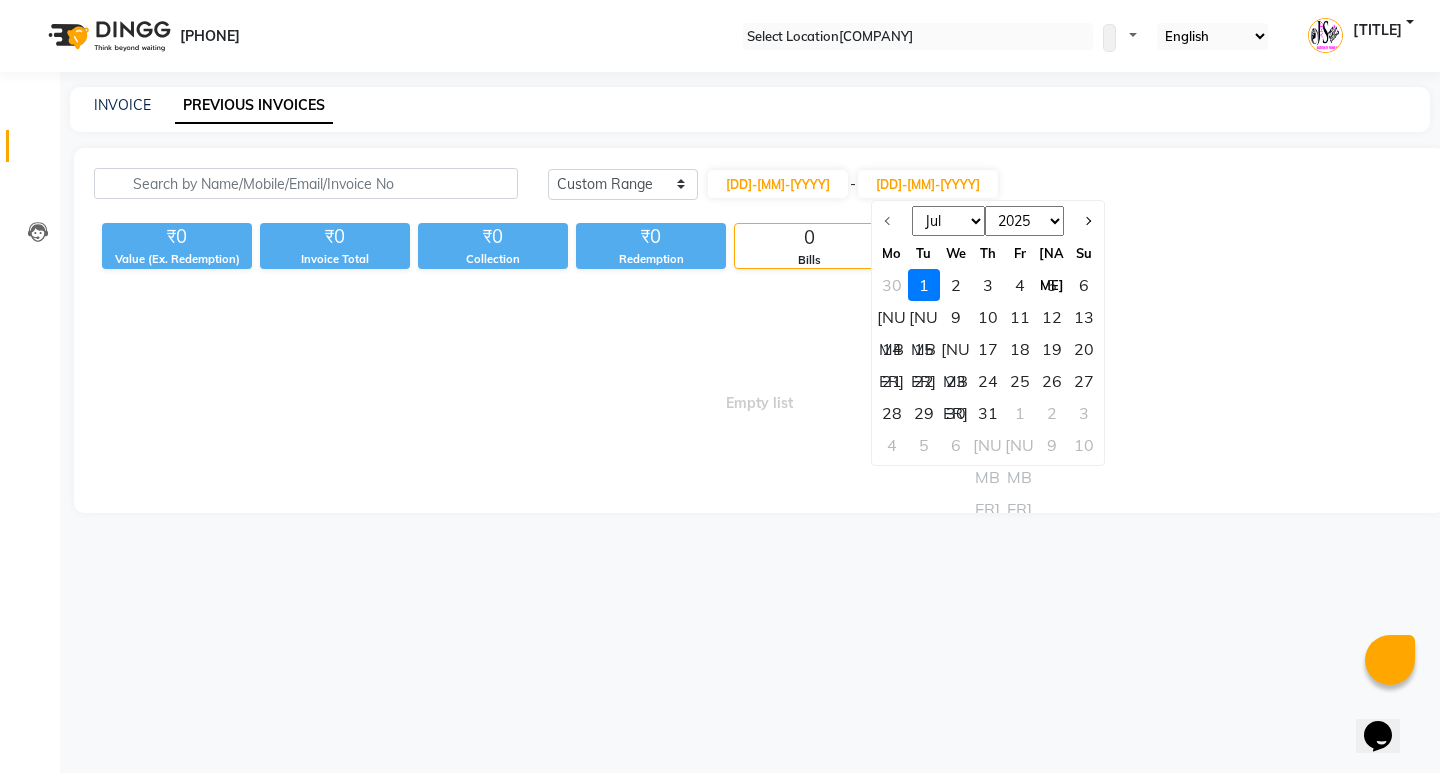 click on "30" at bounding box center [956, 413] 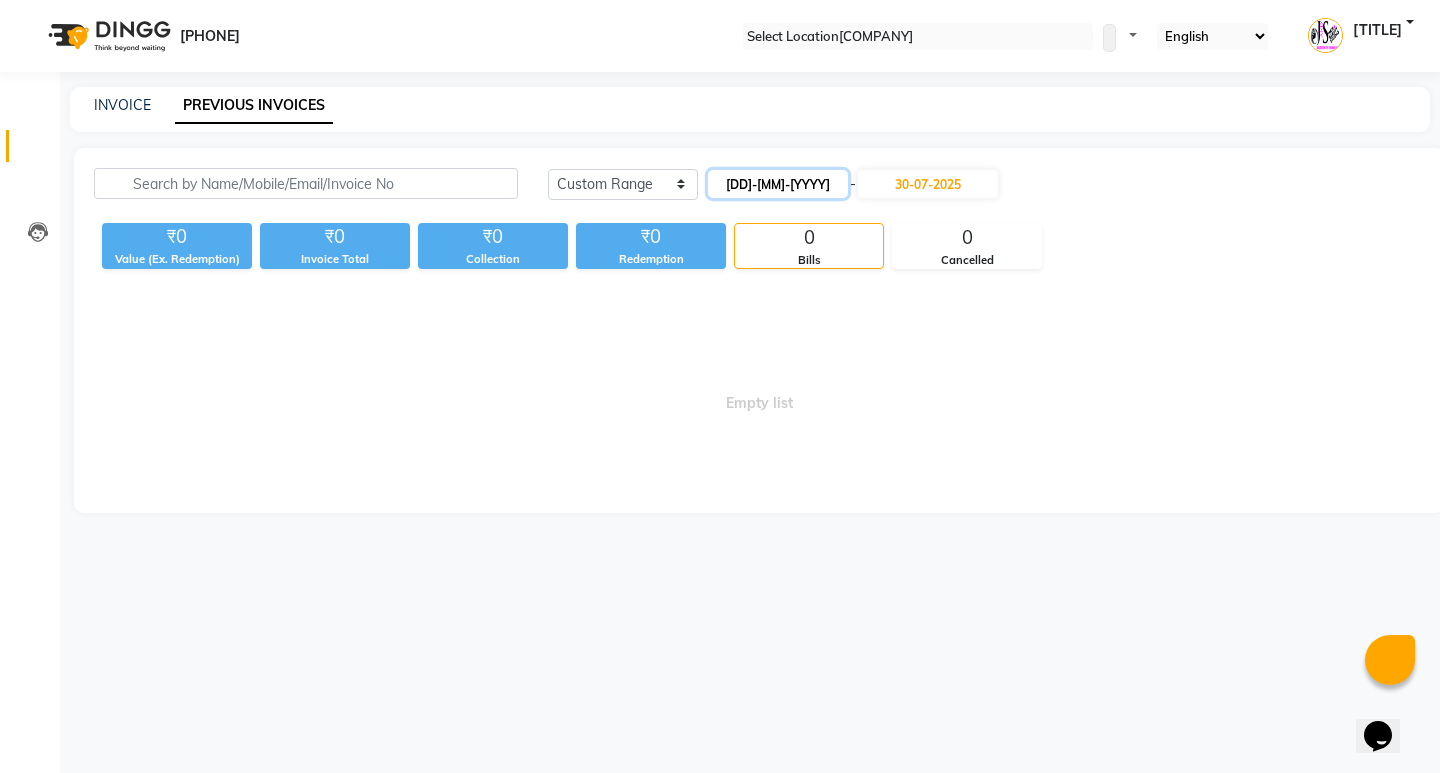 click on "[DD]-[MM]-[YYYY]" at bounding box center (778, 184) 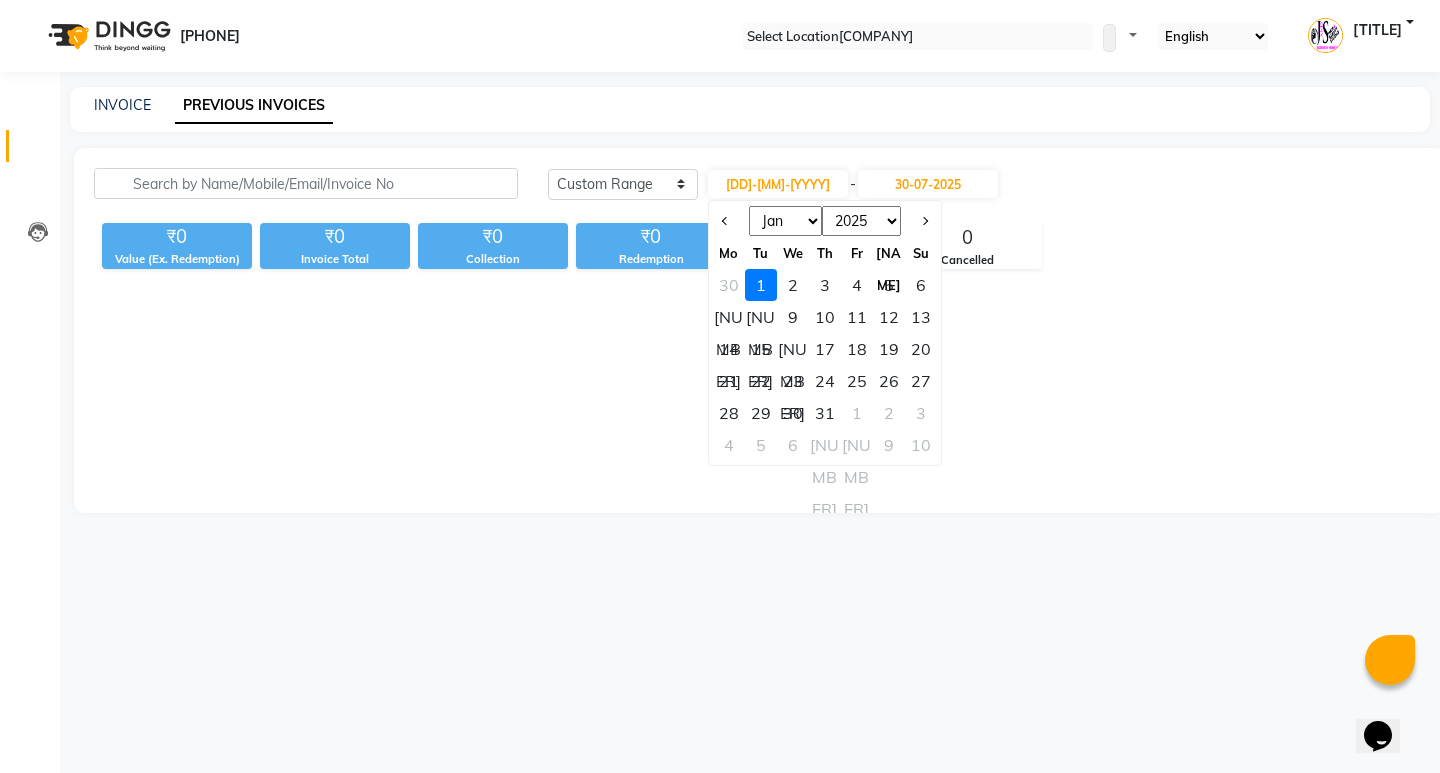 click on "Jan Feb Mar Apr May Jun Jul Aug Sep Oct Nov Dec" at bounding box center (786, 221) 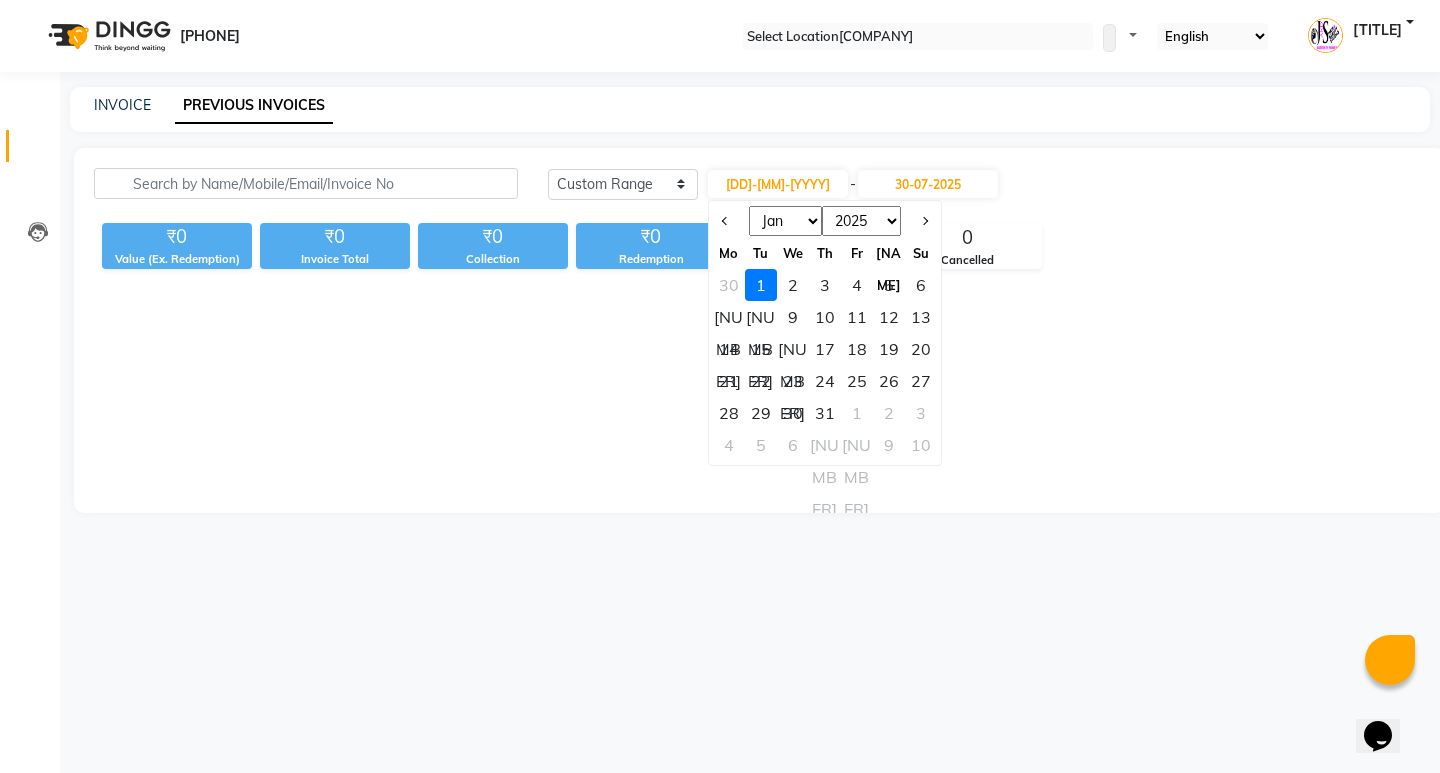 select on "6" 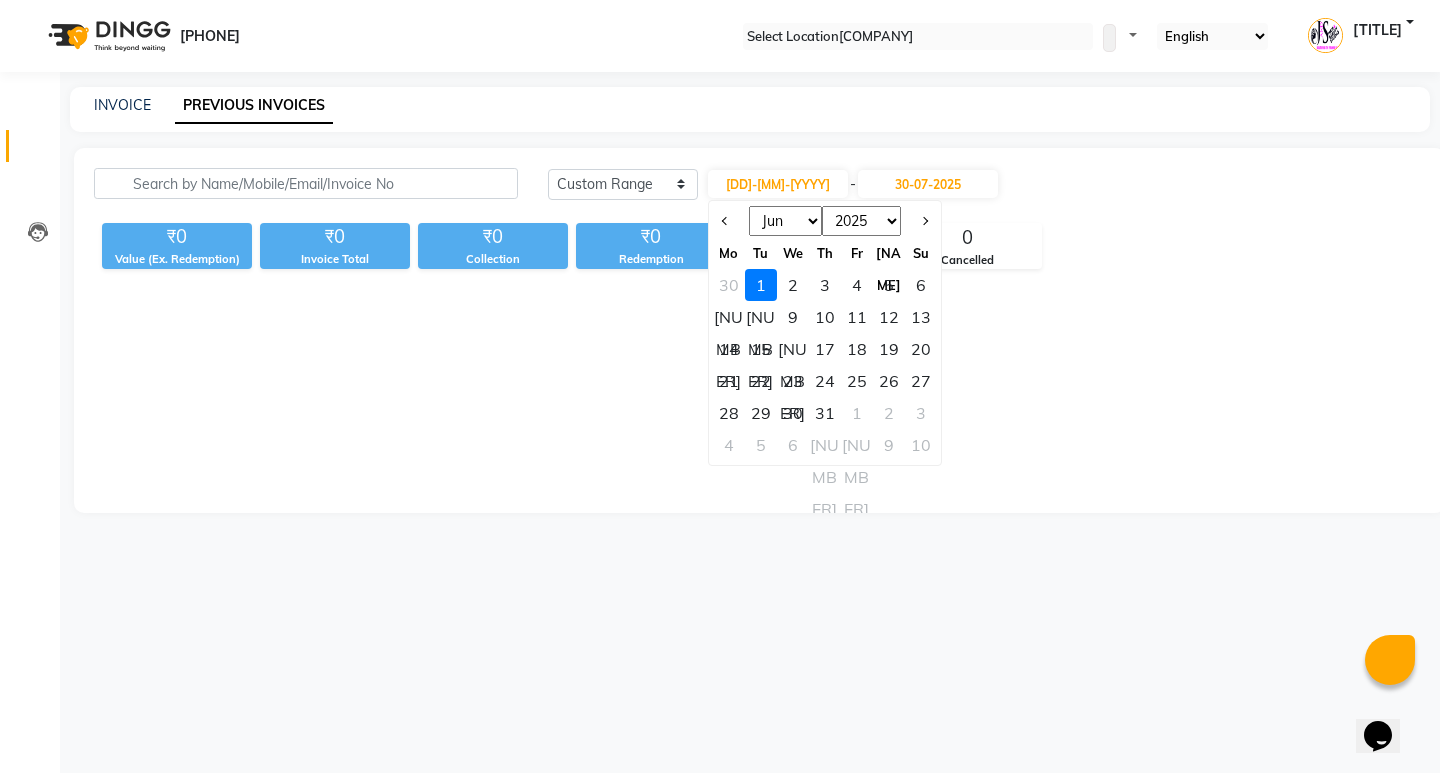 click on "Jan Feb Mar Apr May Jun Jul Aug Sep Oct Nov Dec" at bounding box center (786, 221) 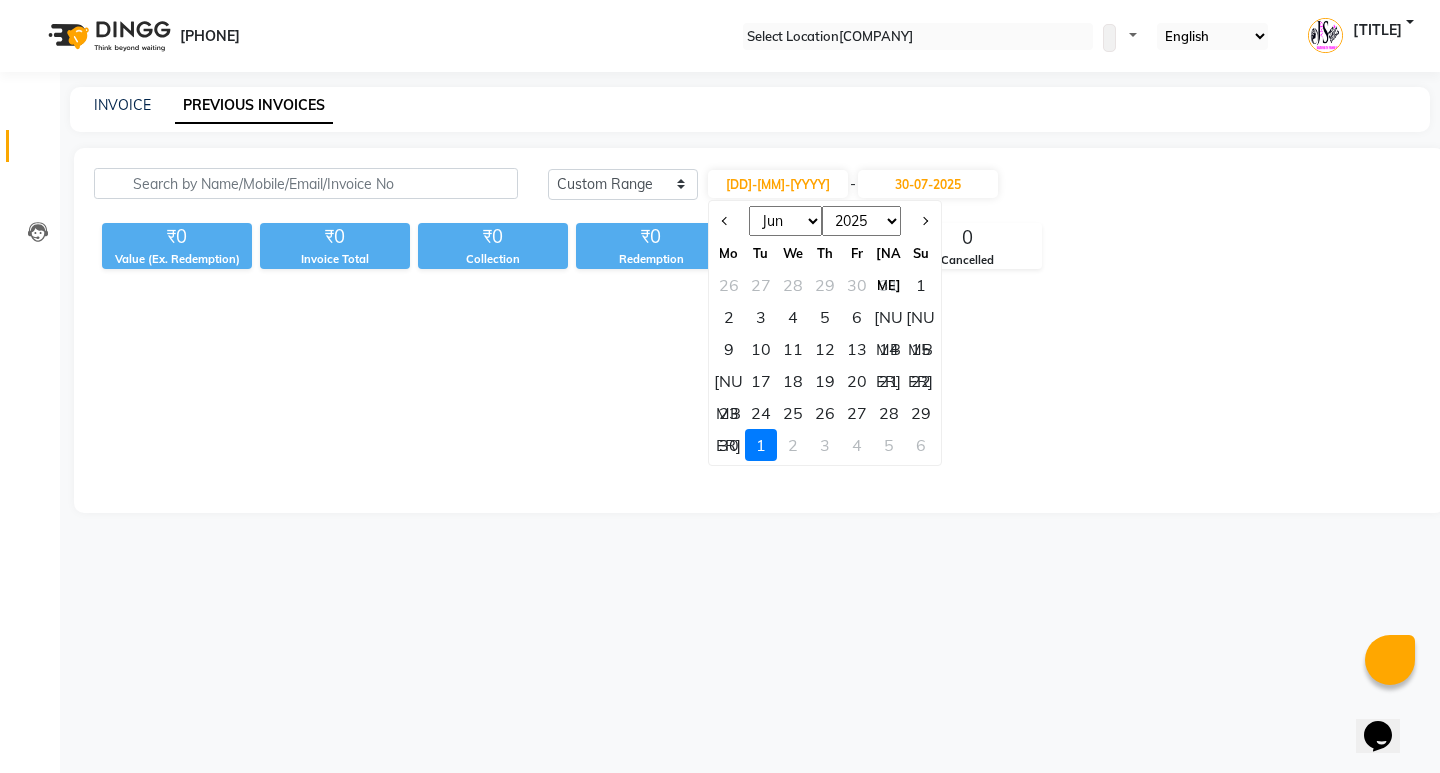 click on "1" at bounding box center [921, 285] 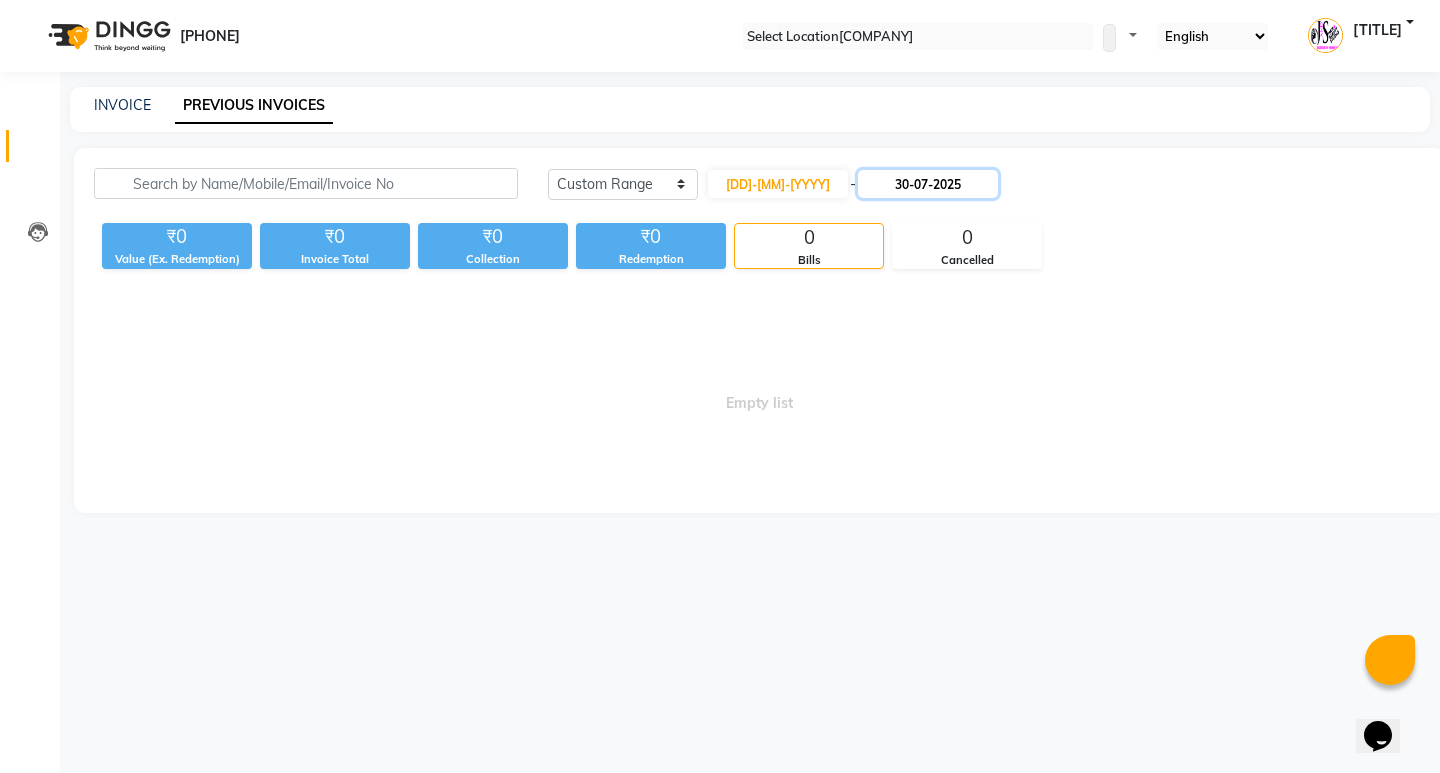 click on "30-07-2025" at bounding box center [928, 184] 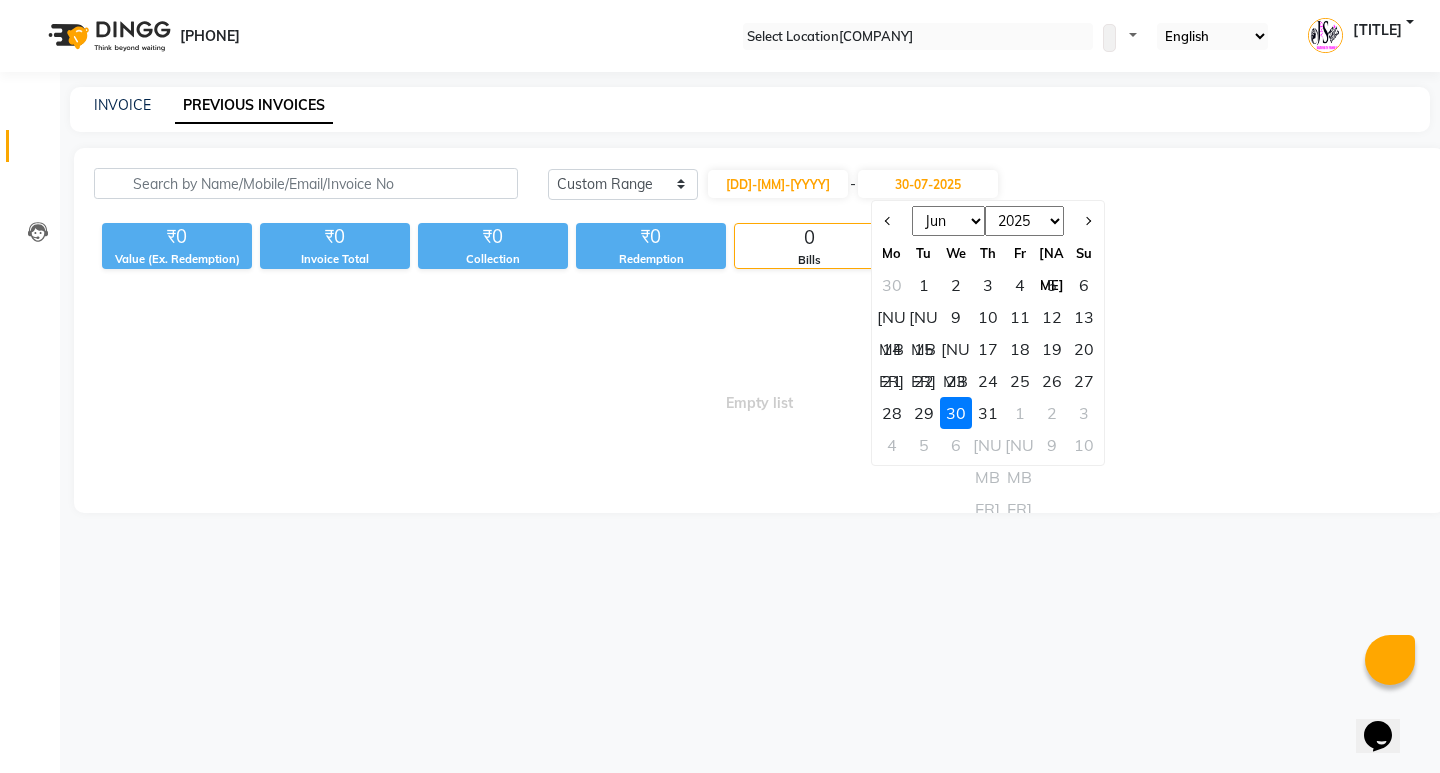 click on "1" at bounding box center [924, 285] 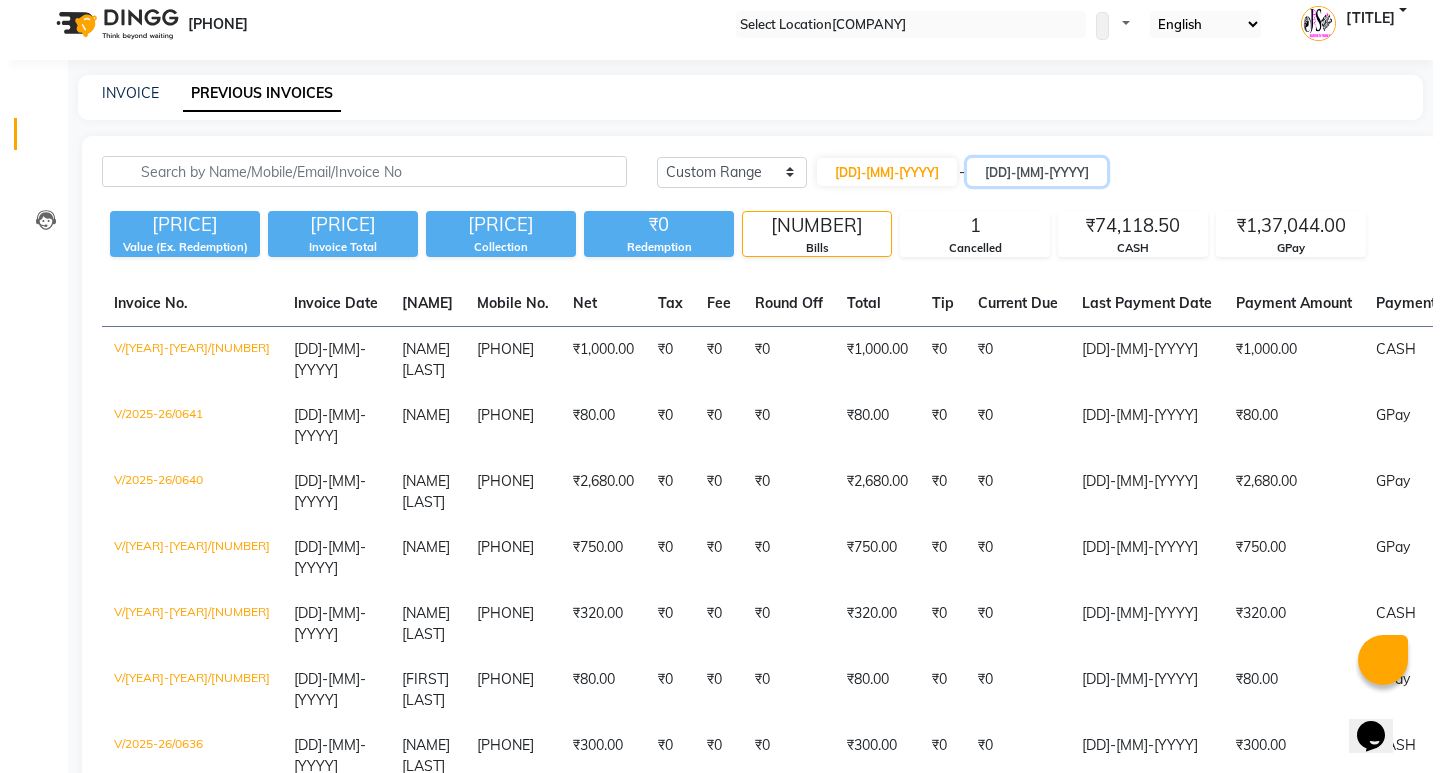 scroll, scrollTop: 0, scrollLeft: 0, axis: both 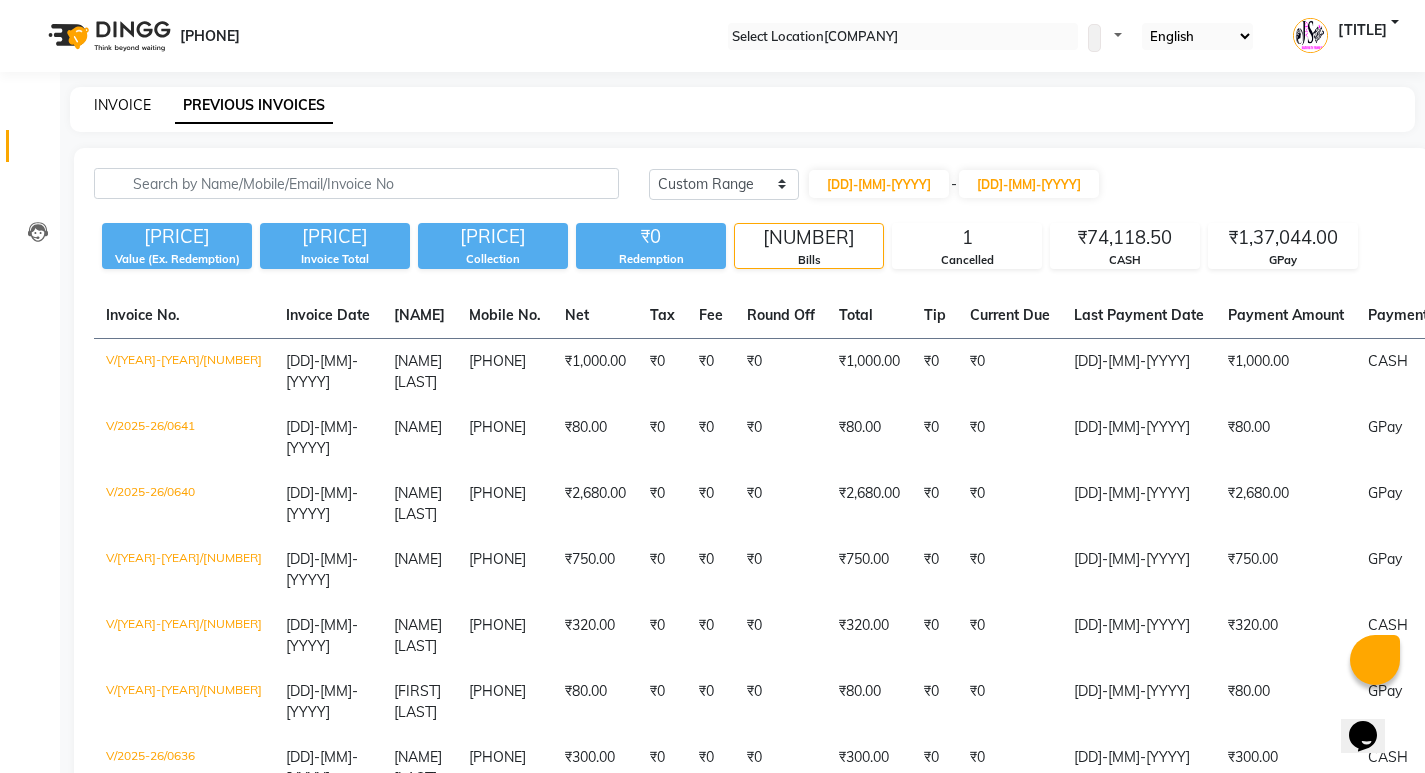click on "INVOICE" at bounding box center [122, 105] 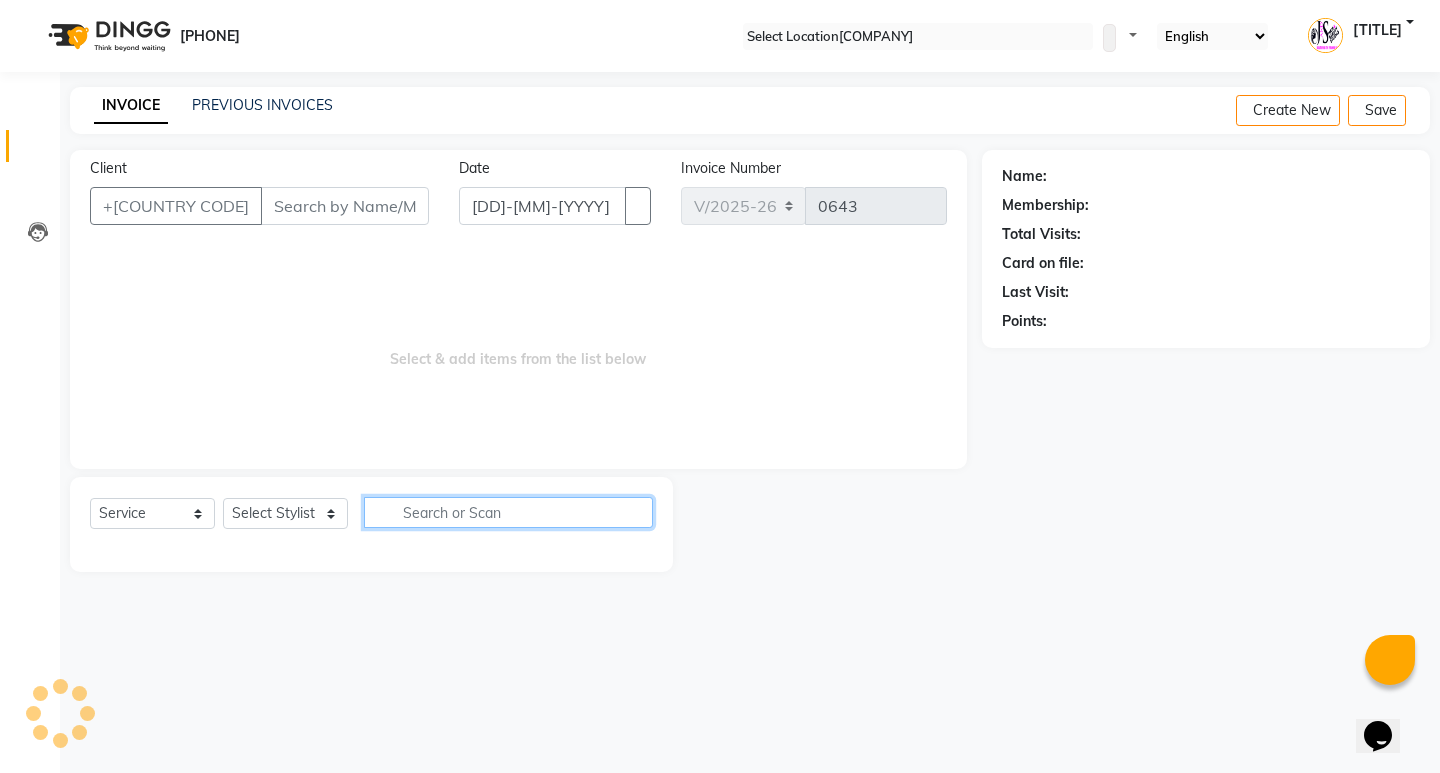 click at bounding box center (508, 512) 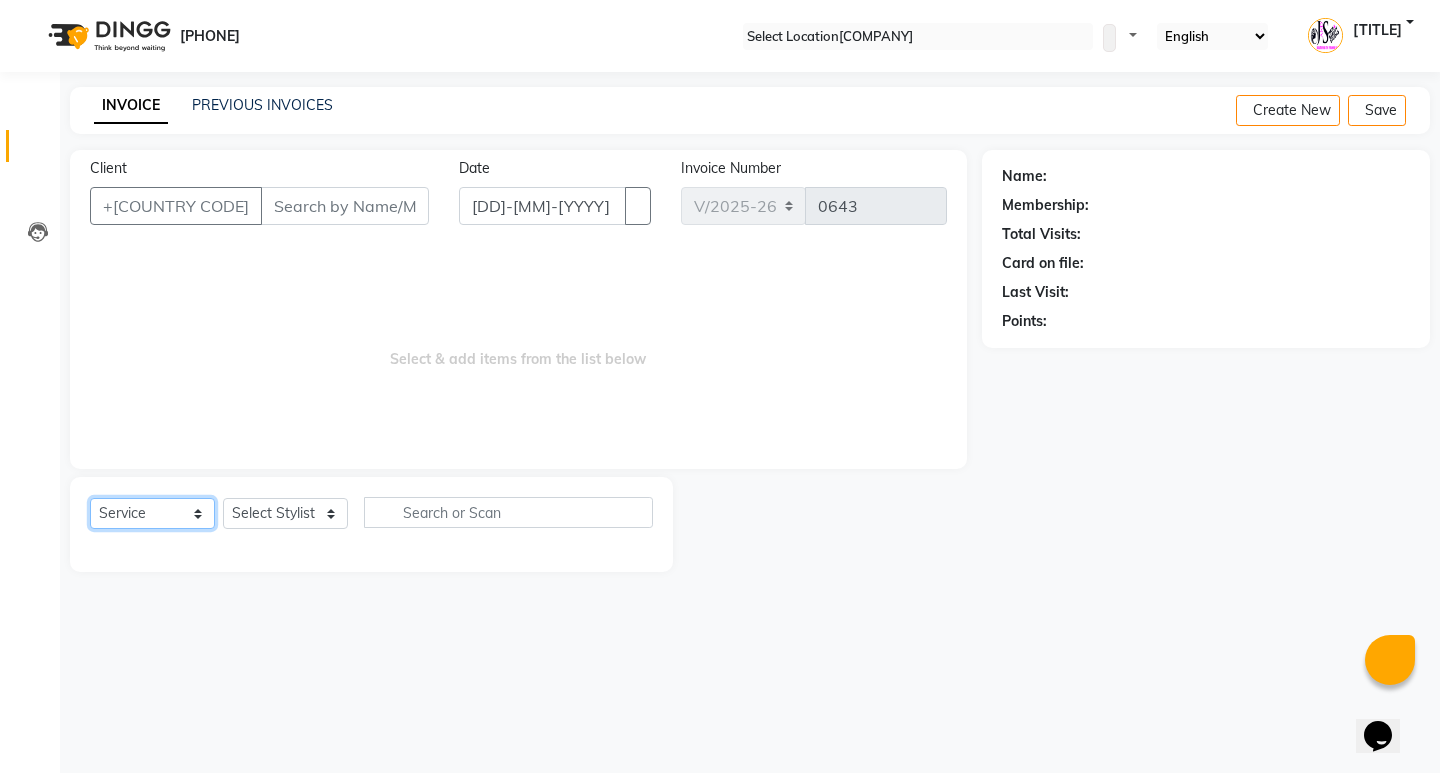 click on "Select  Service  Product  Membership  Package Voucher Prepaid Gift Card" at bounding box center (152, 513) 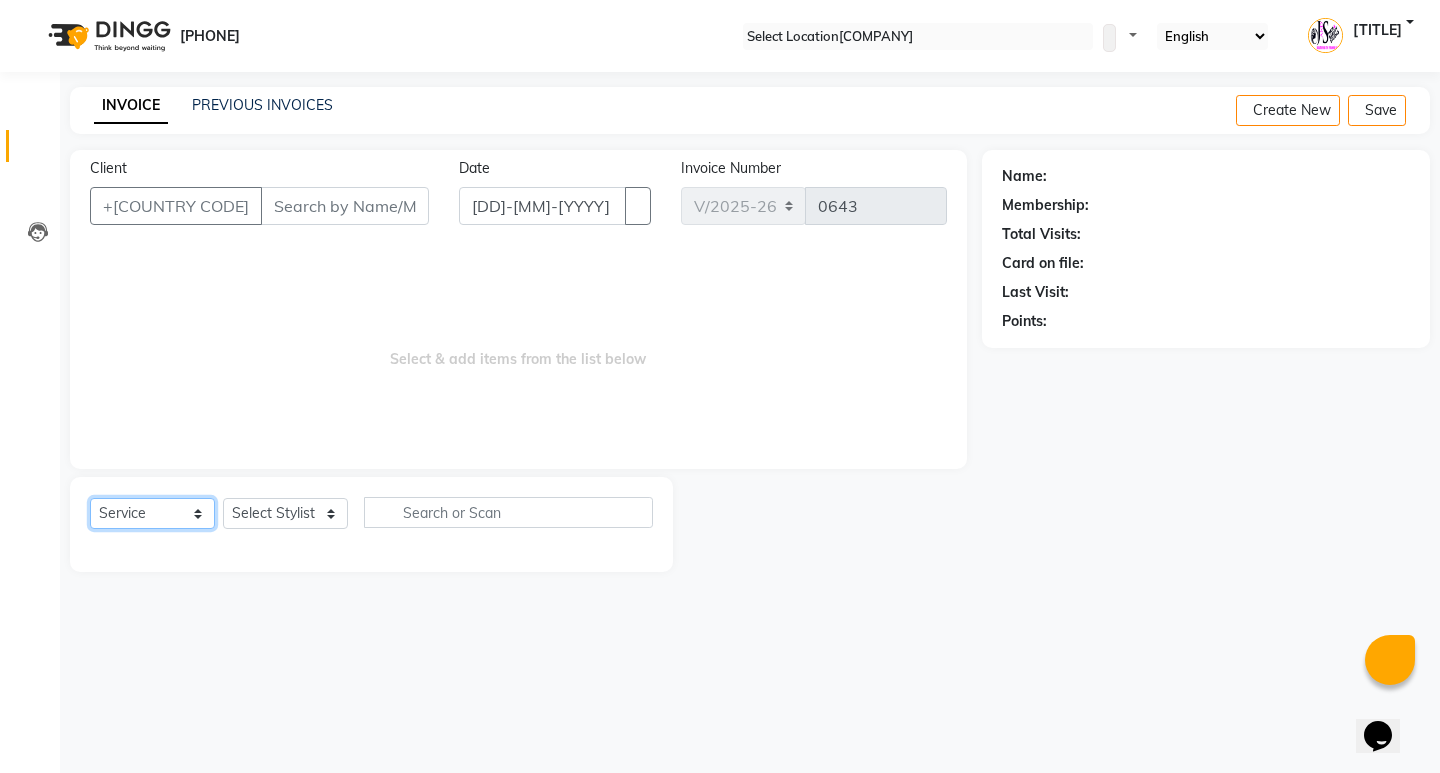select on "select" 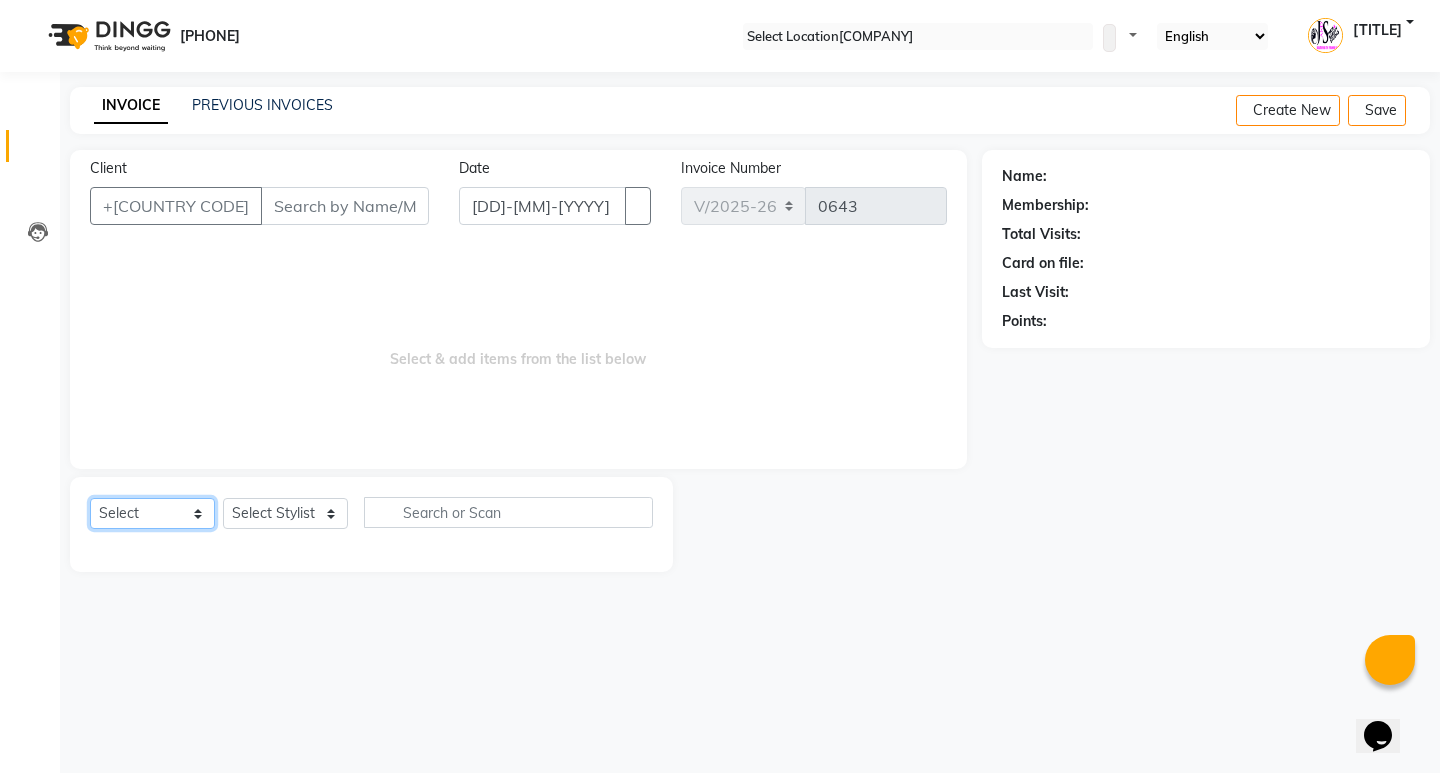 click on "Select  Service  Product  Membership  Package Voucher Prepaid Gift Card" at bounding box center [152, 513] 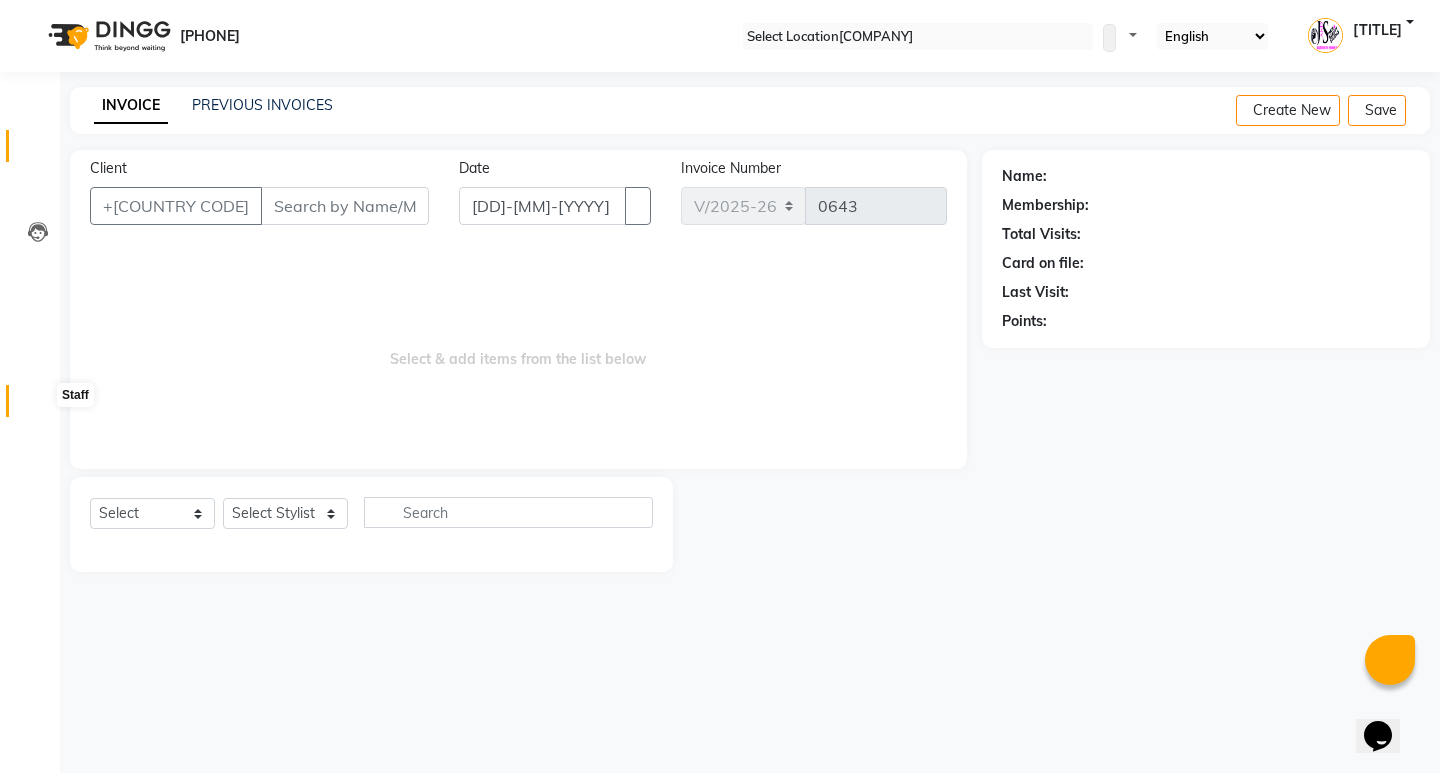 click at bounding box center [38, 406] 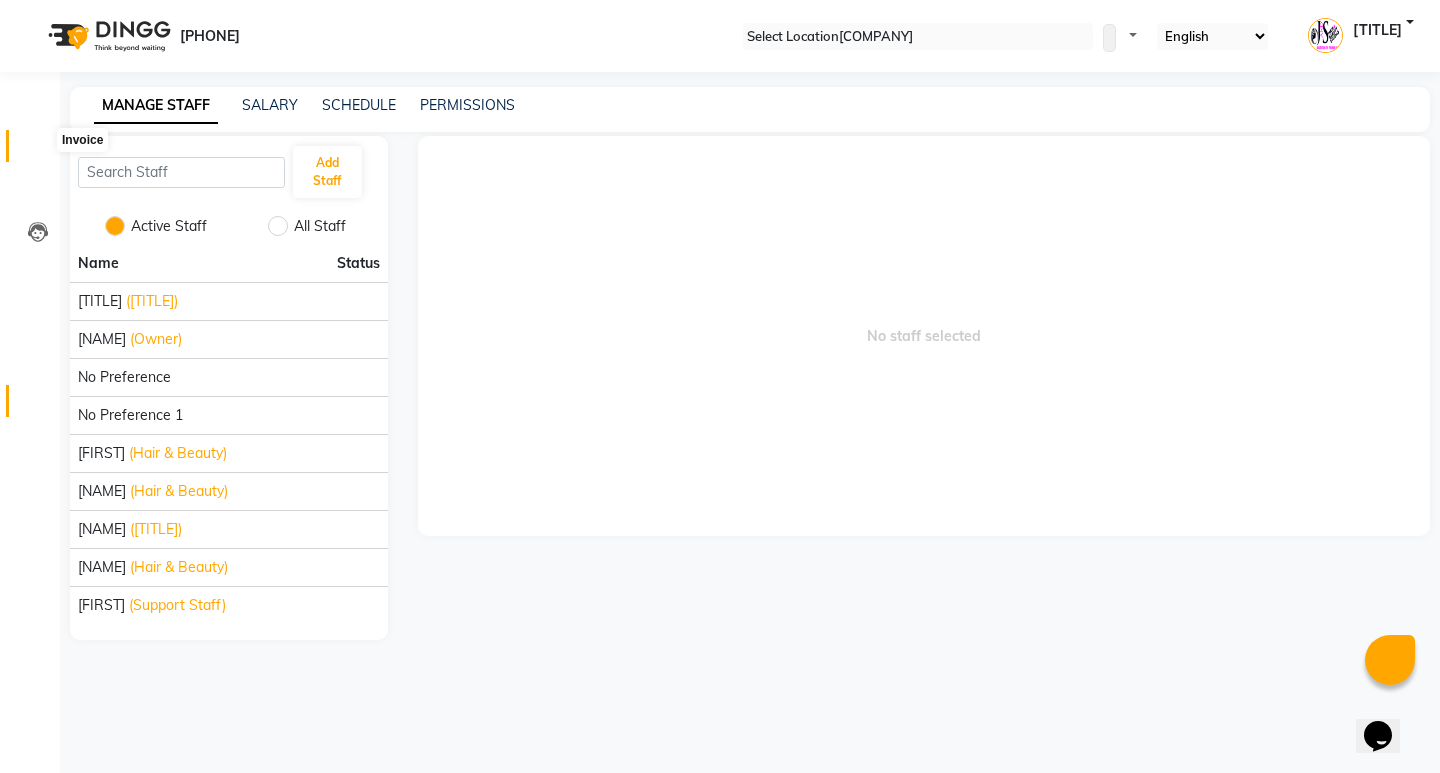 click at bounding box center (38, 151) 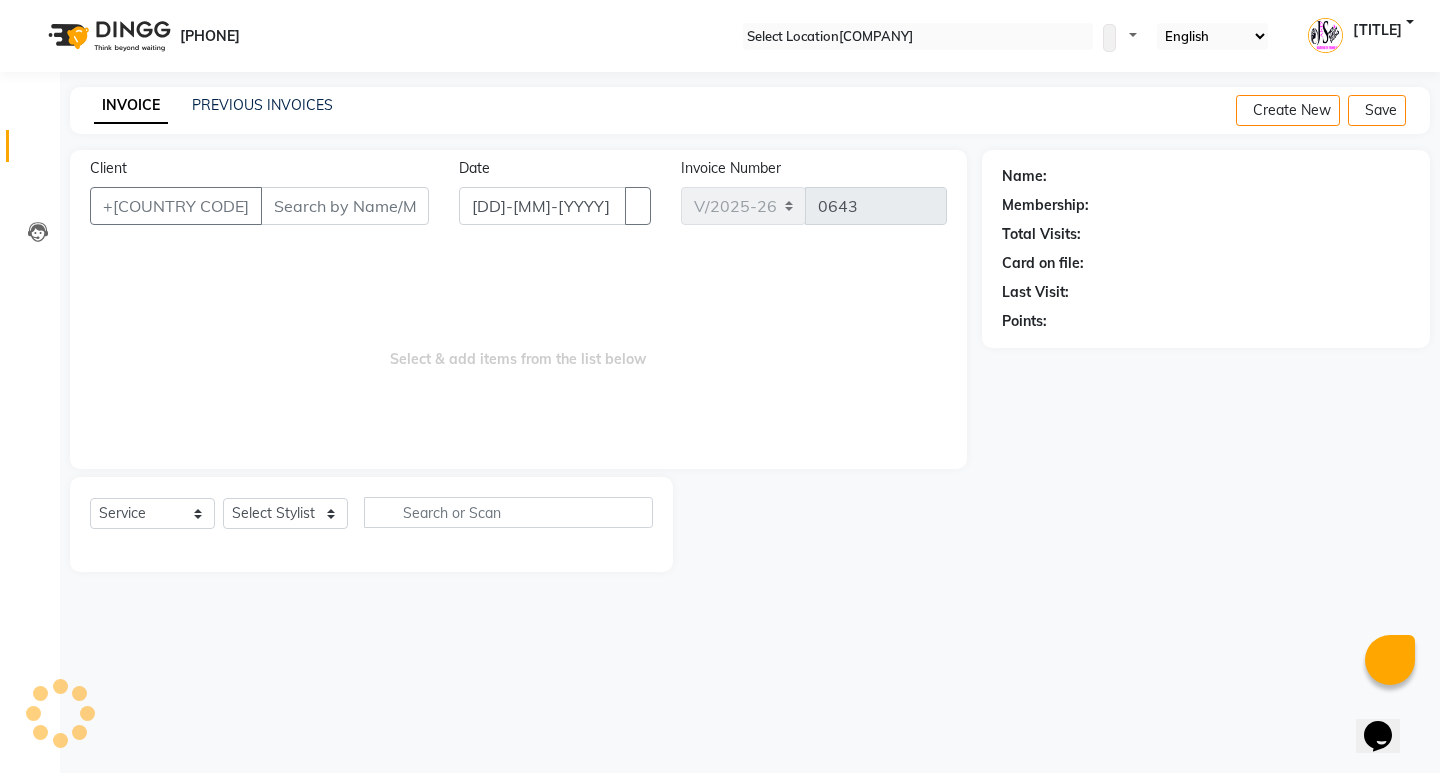 click on "INVOICE PREVIOUS INVOICES" at bounding box center (213, 106) 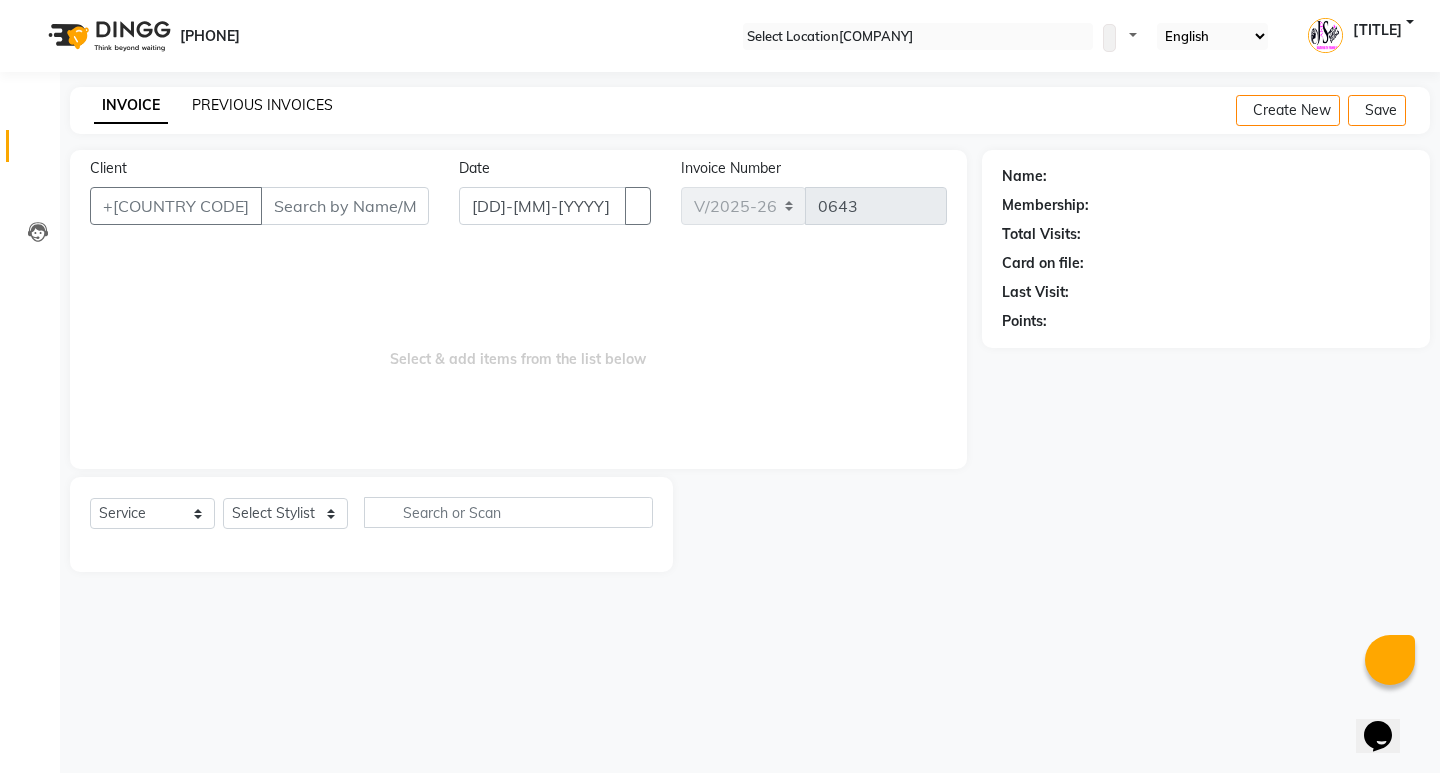 click on "PREVIOUS INVOICES" at bounding box center (262, 105) 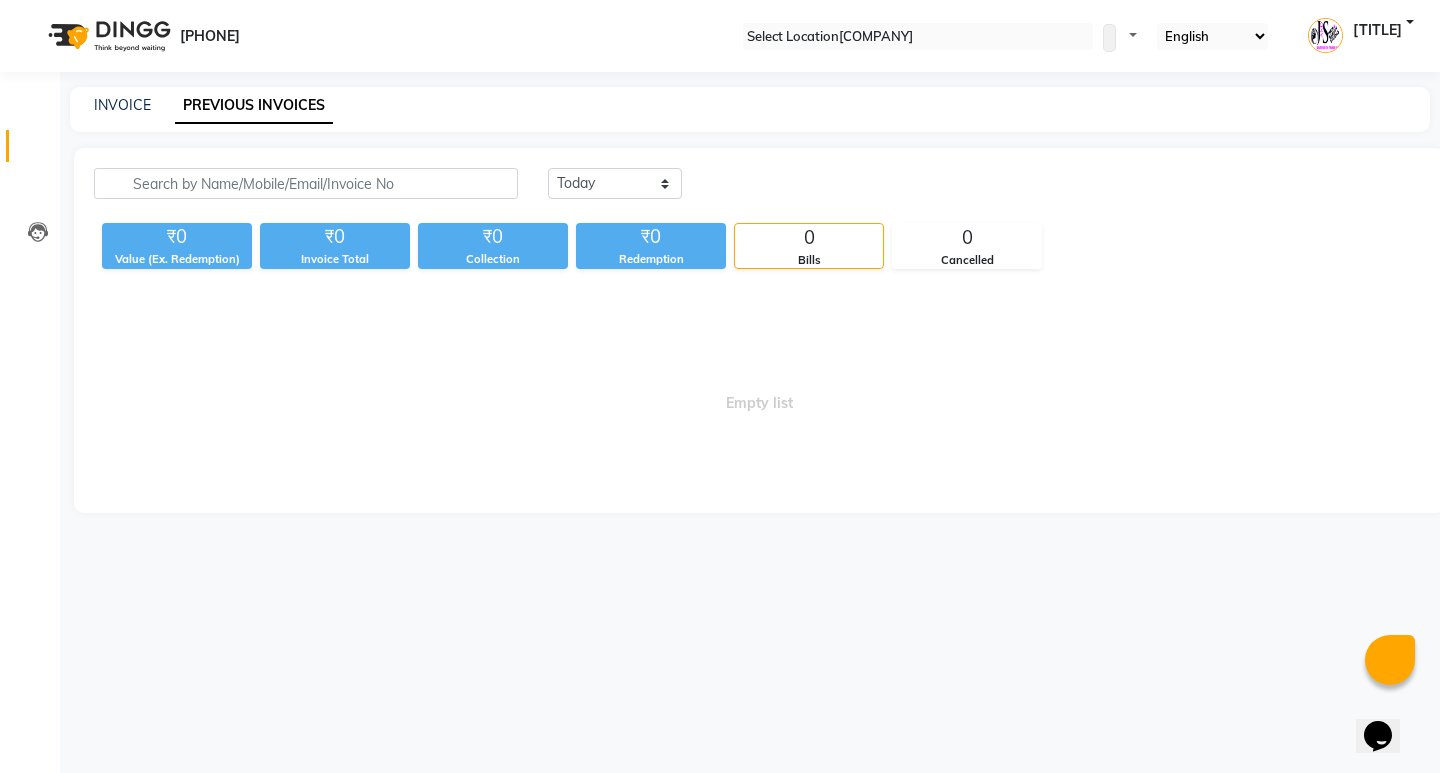 click on "INVOICE PREVIOUS INVOICES" at bounding box center (750, 109) 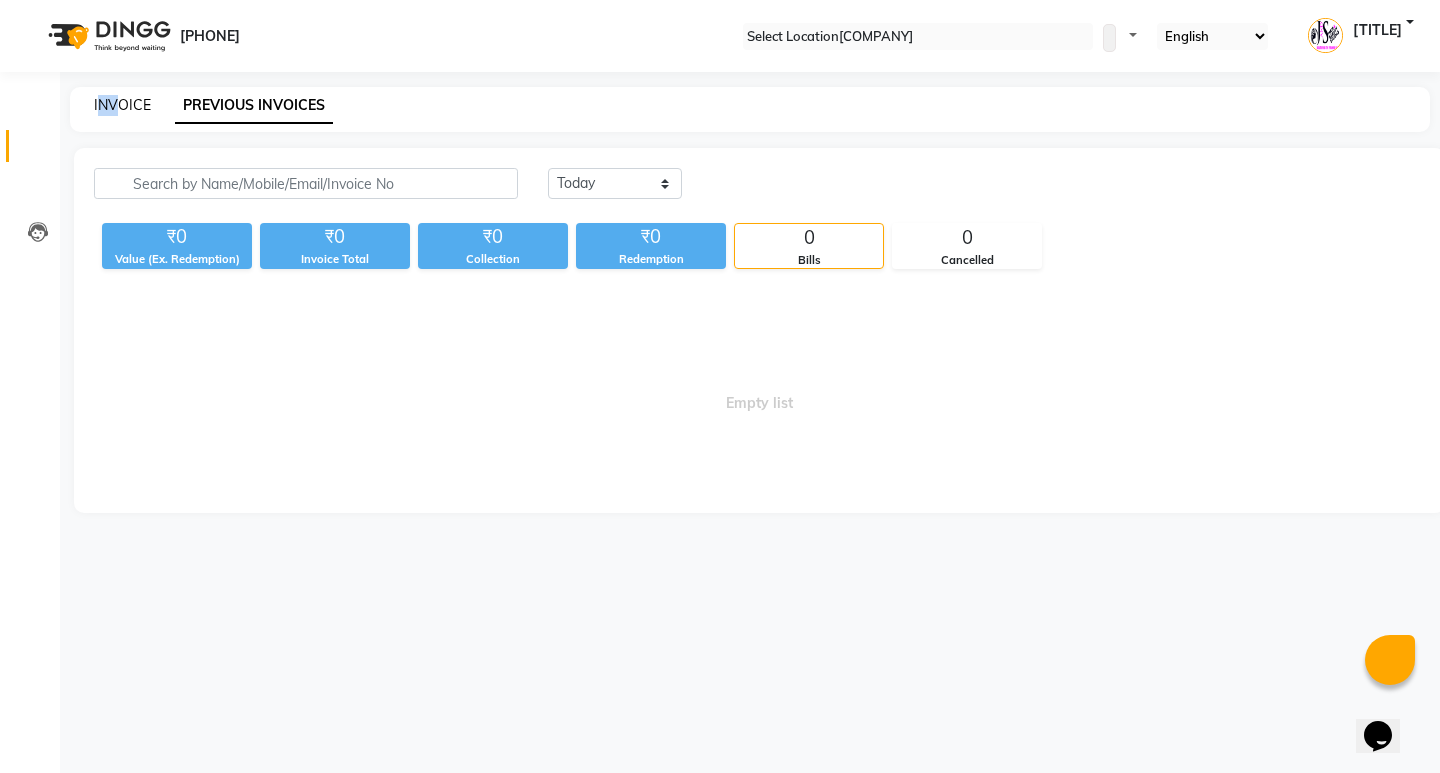 click on "INVOICE" at bounding box center (122, 105) 